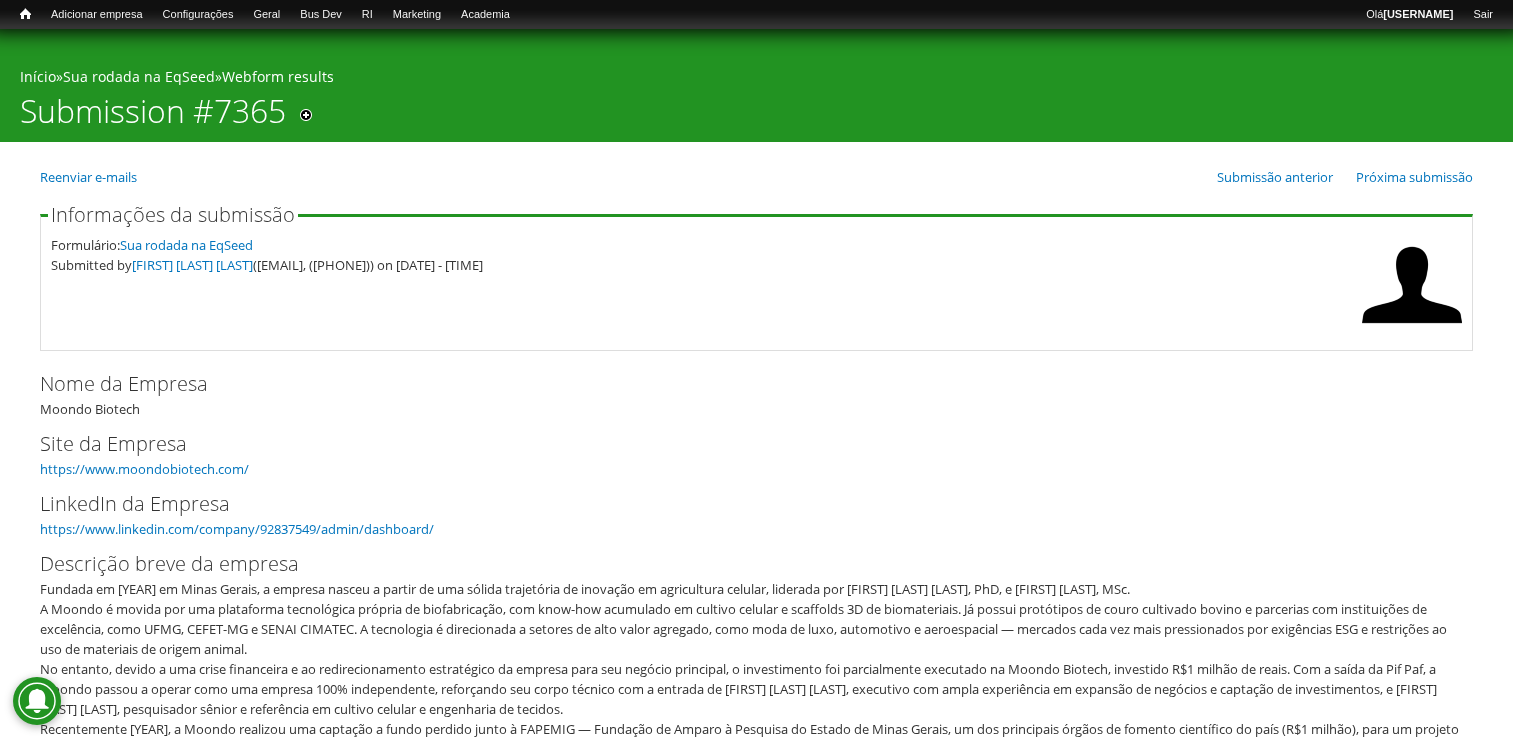 scroll, scrollTop: 1123, scrollLeft: 0, axis: vertical 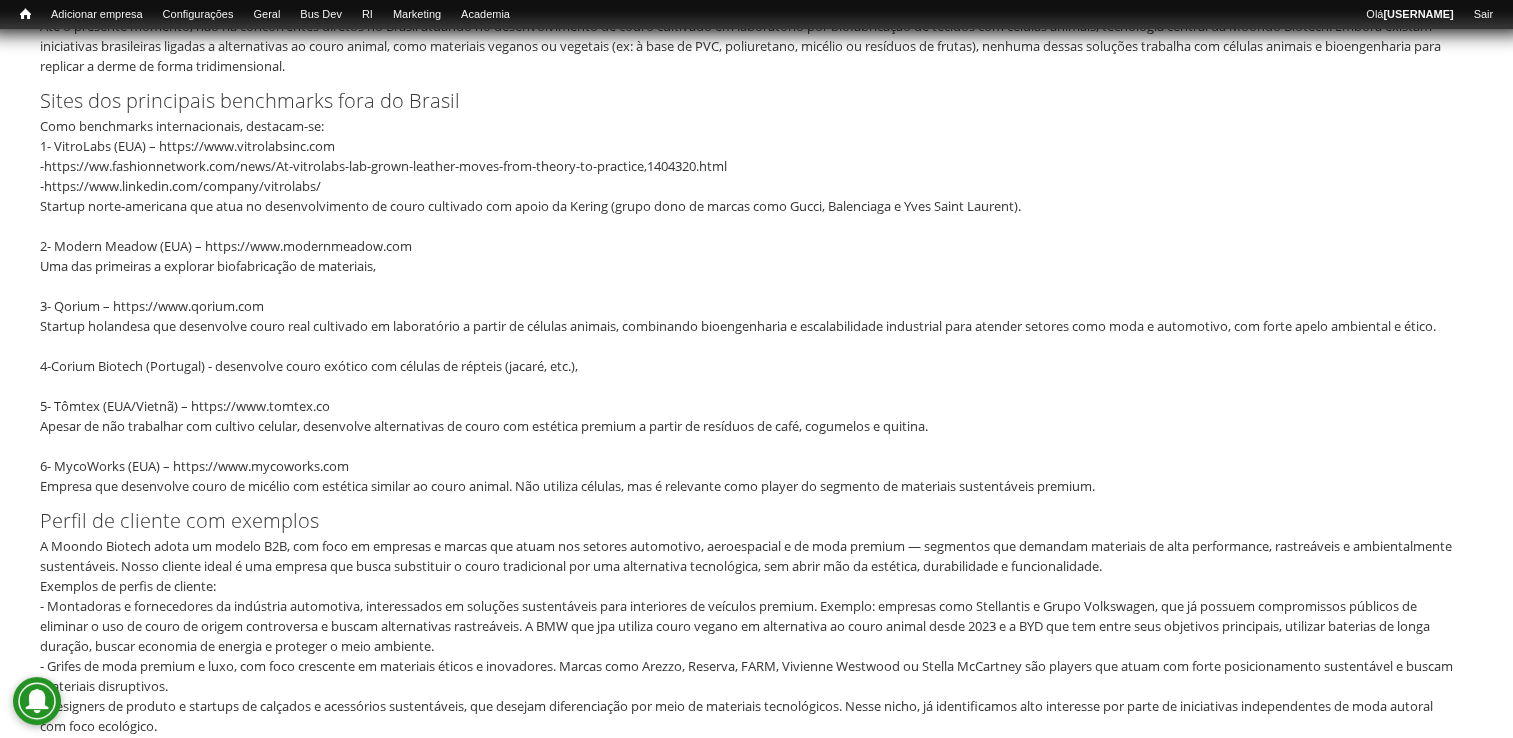 drag, startPoint x: 44, startPoint y: 248, endPoint x: 1040, endPoint y: 246, distance: 996.002 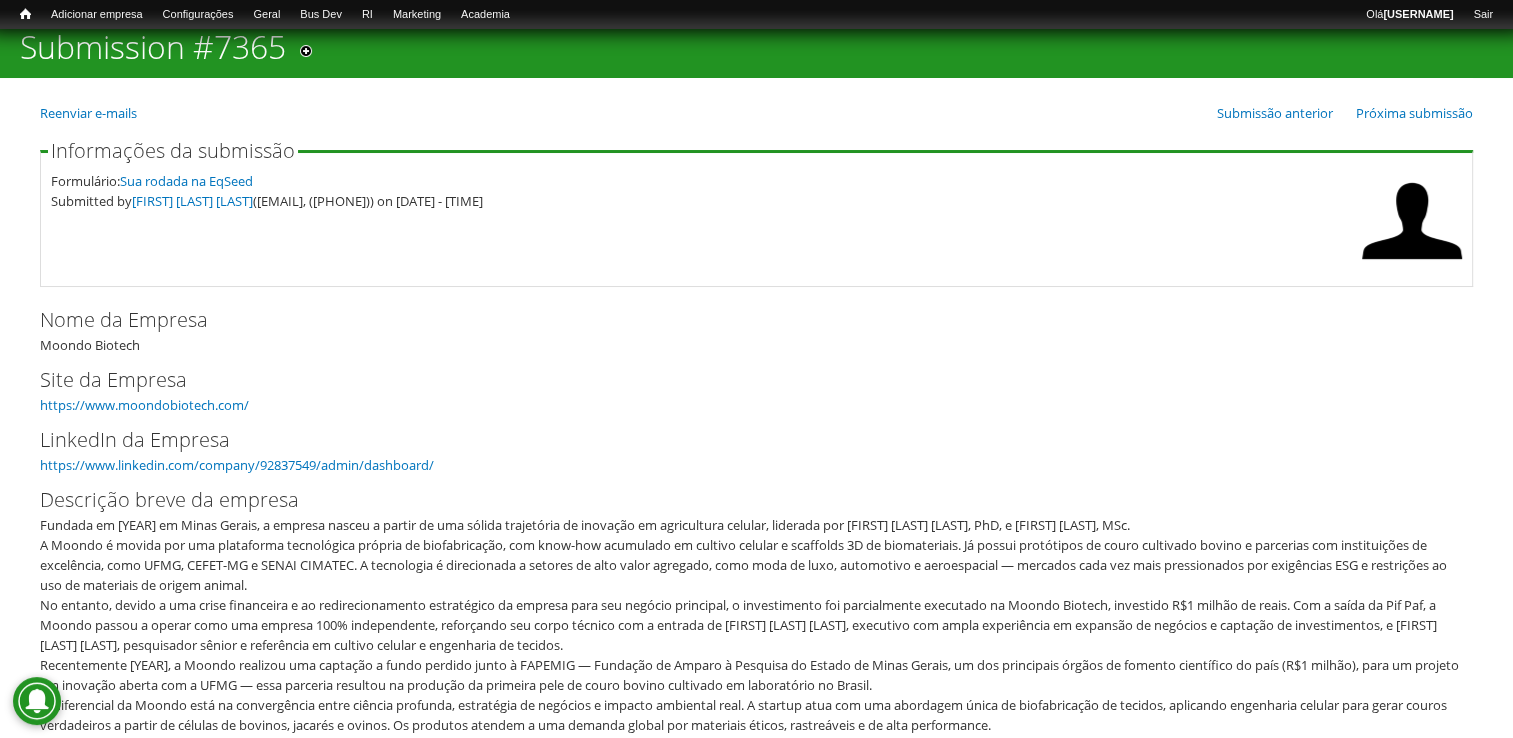 scroll, scrollTop: 100, scrollLeft: 0, axis: vertical 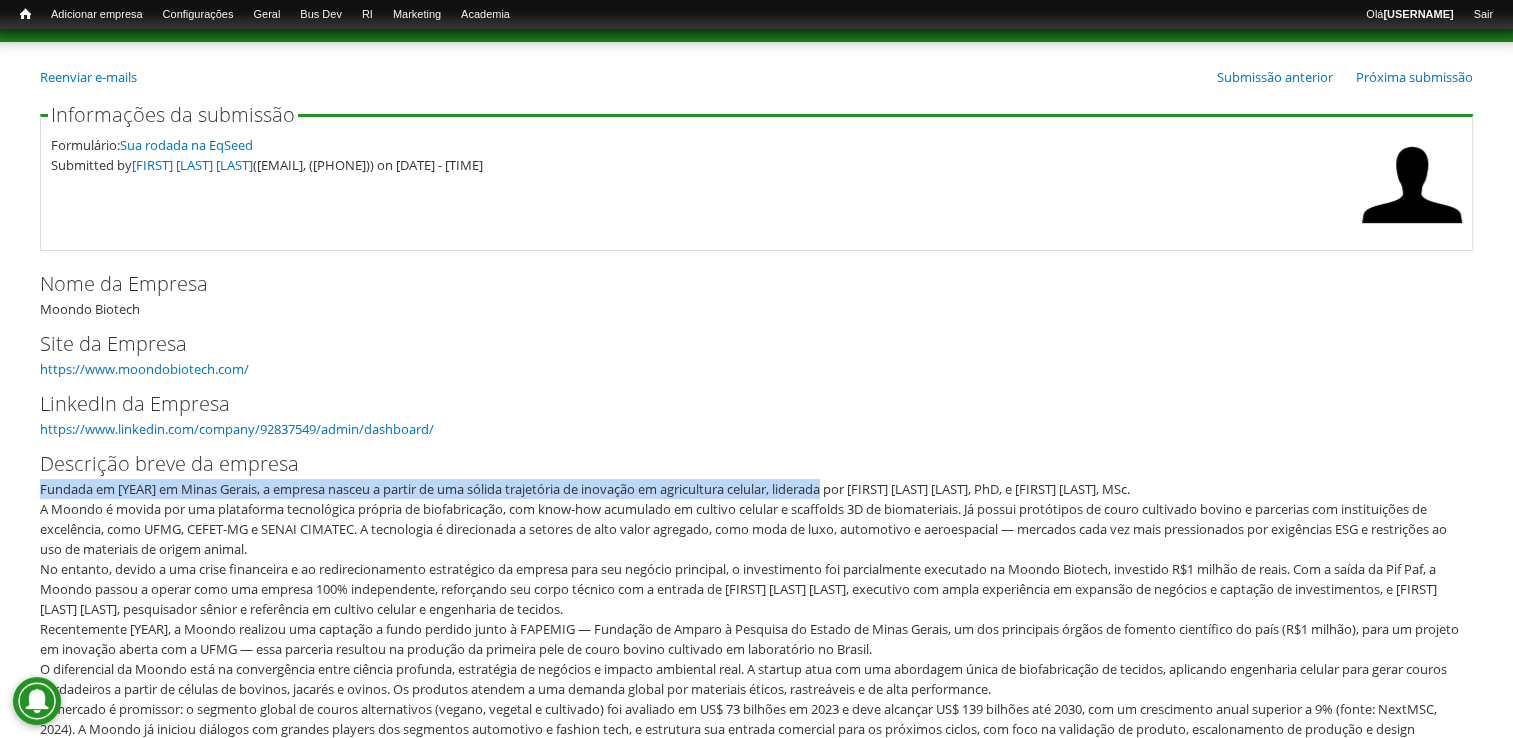 drag, startPoint x: 39, startPoint y: 490, endPoint x: 864, endPoint y: 494, distance: 825.0097 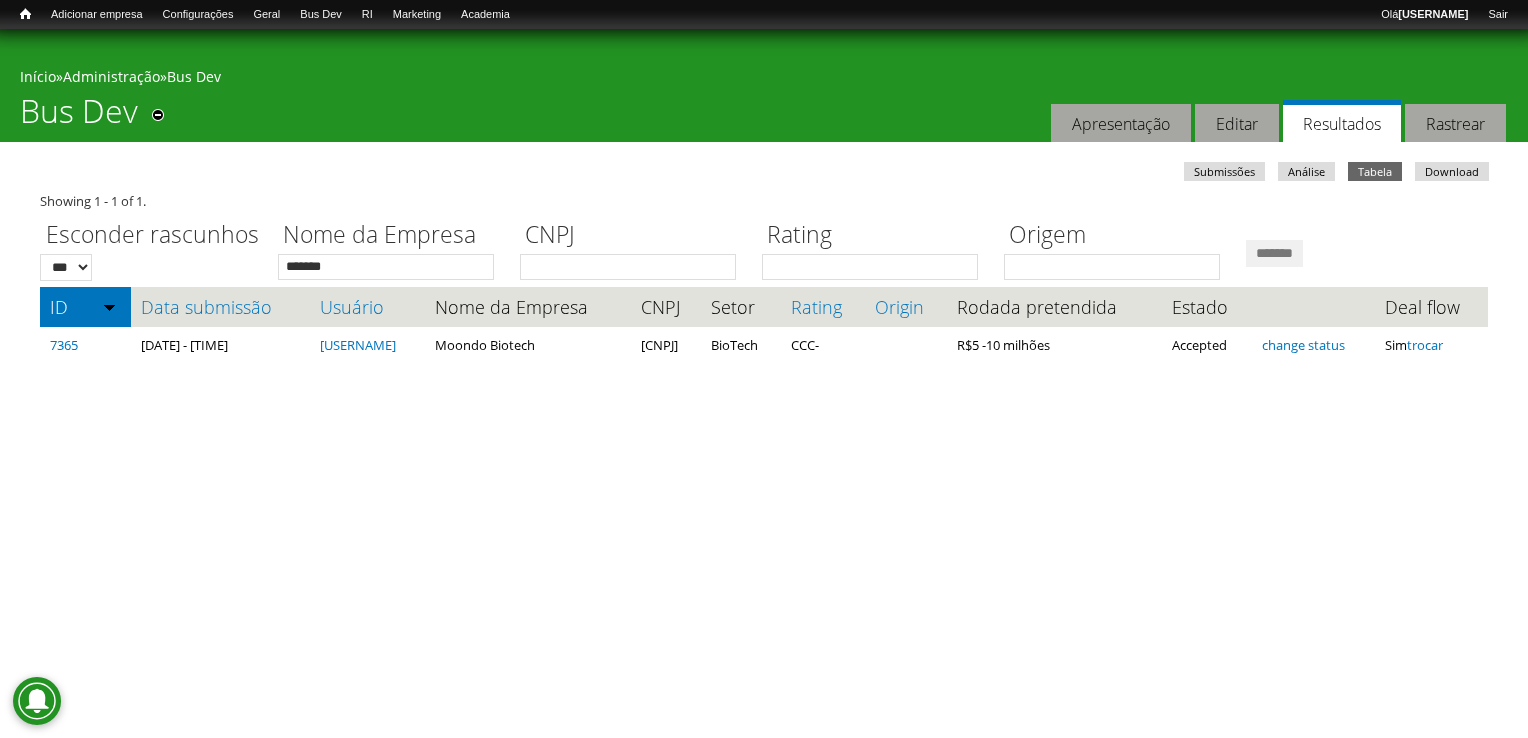 scroll, scrollTop: 0, scrollLeft: 0, axis: both 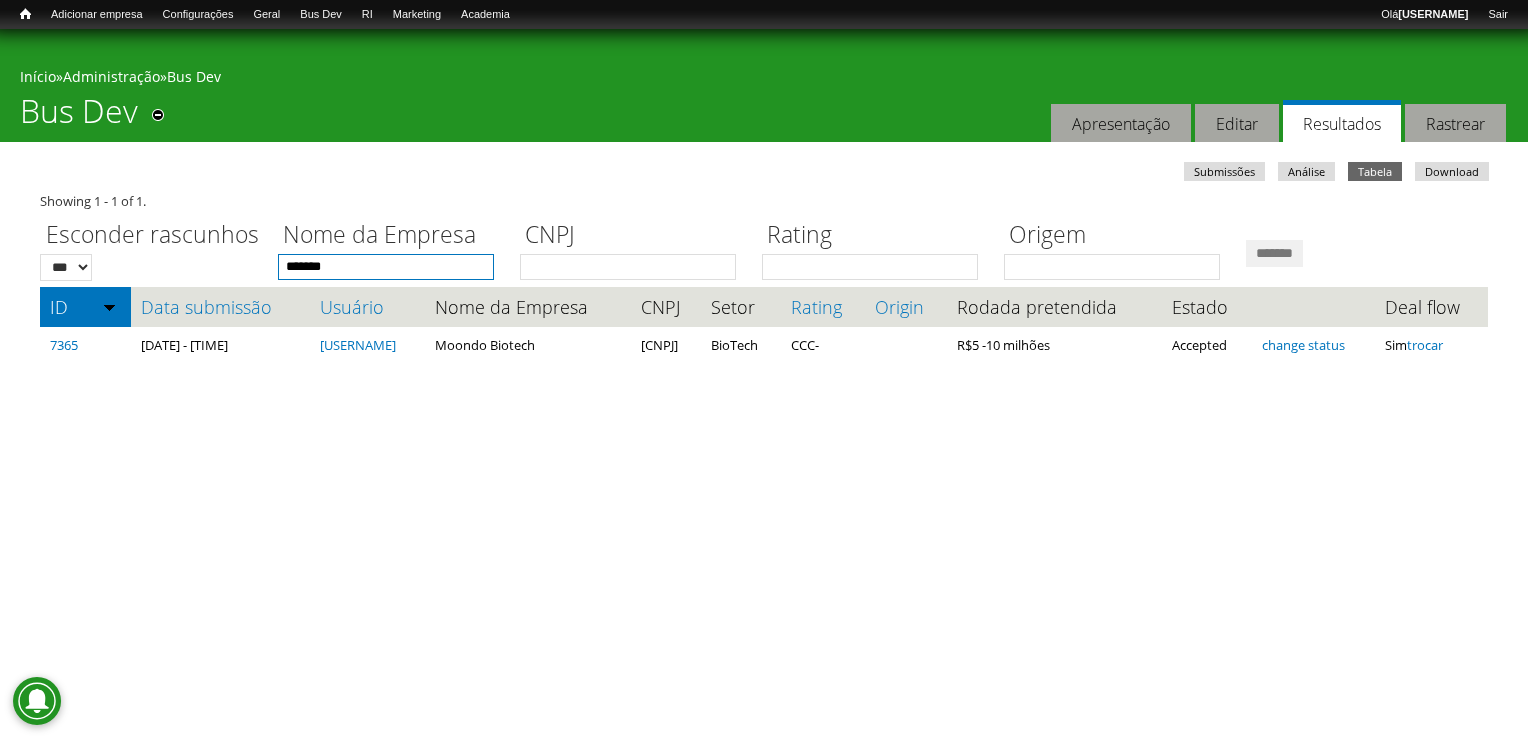click on "******" at bounding box center (386, 267) 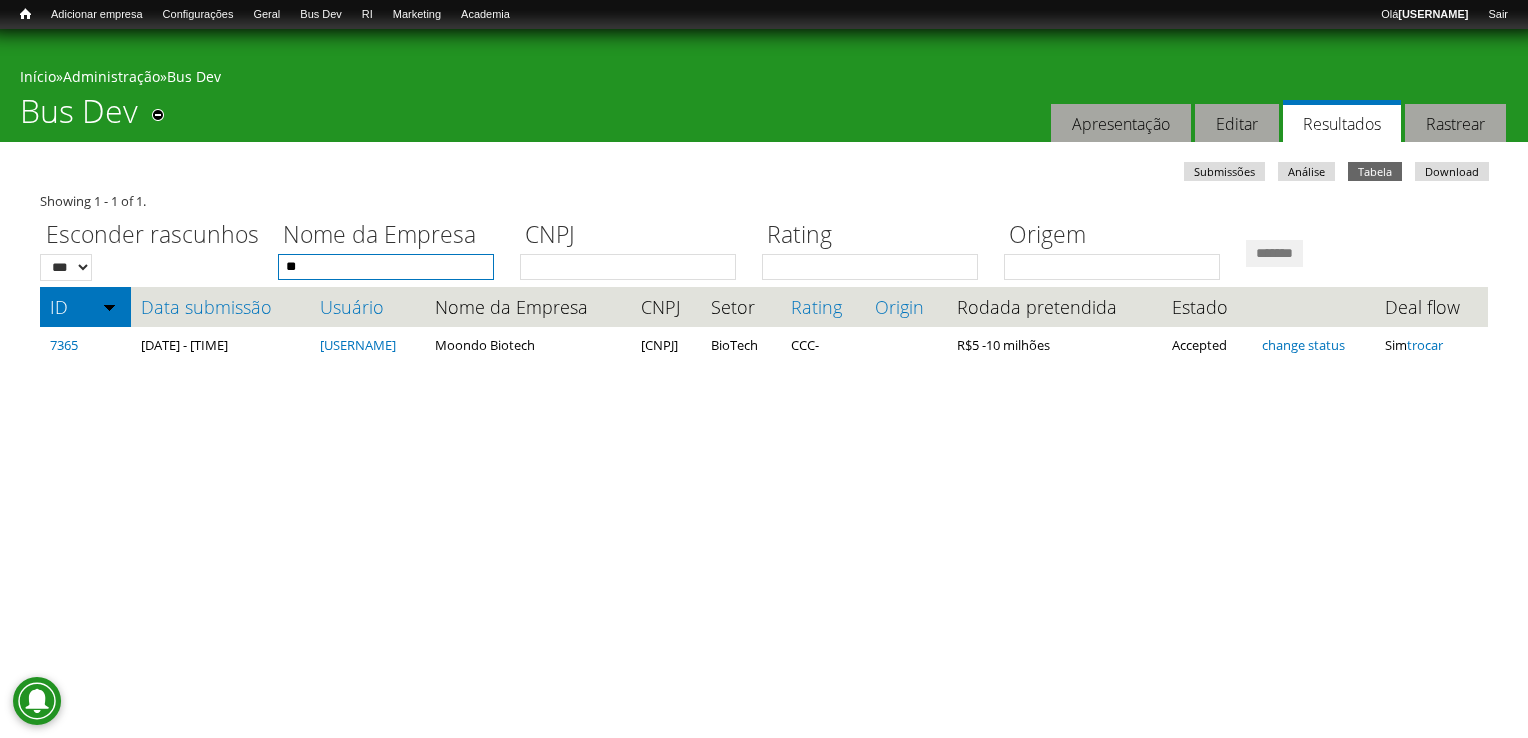 type on "*" 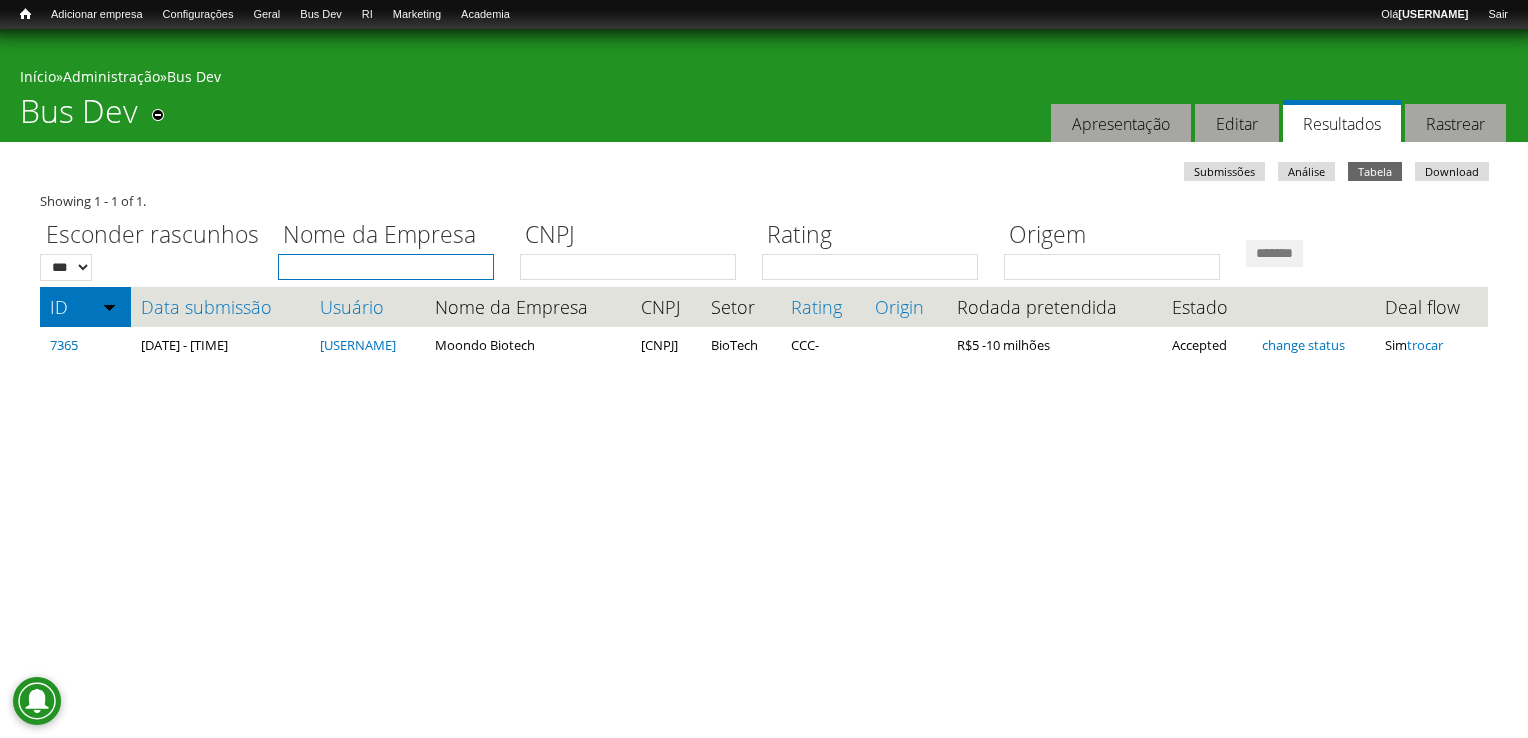 type 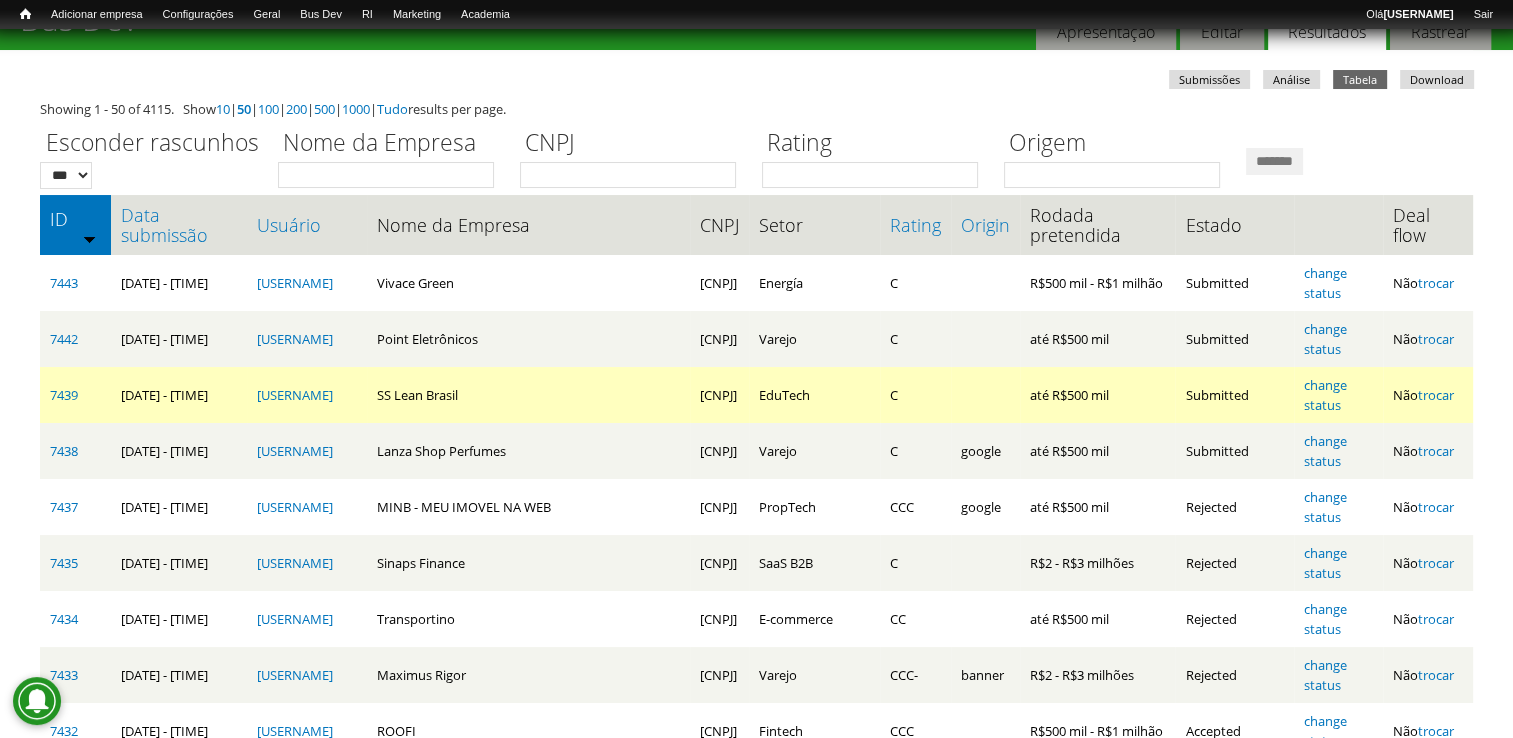 scroll, scrollTop: 200, scrollLeft: 0, axis: vertical 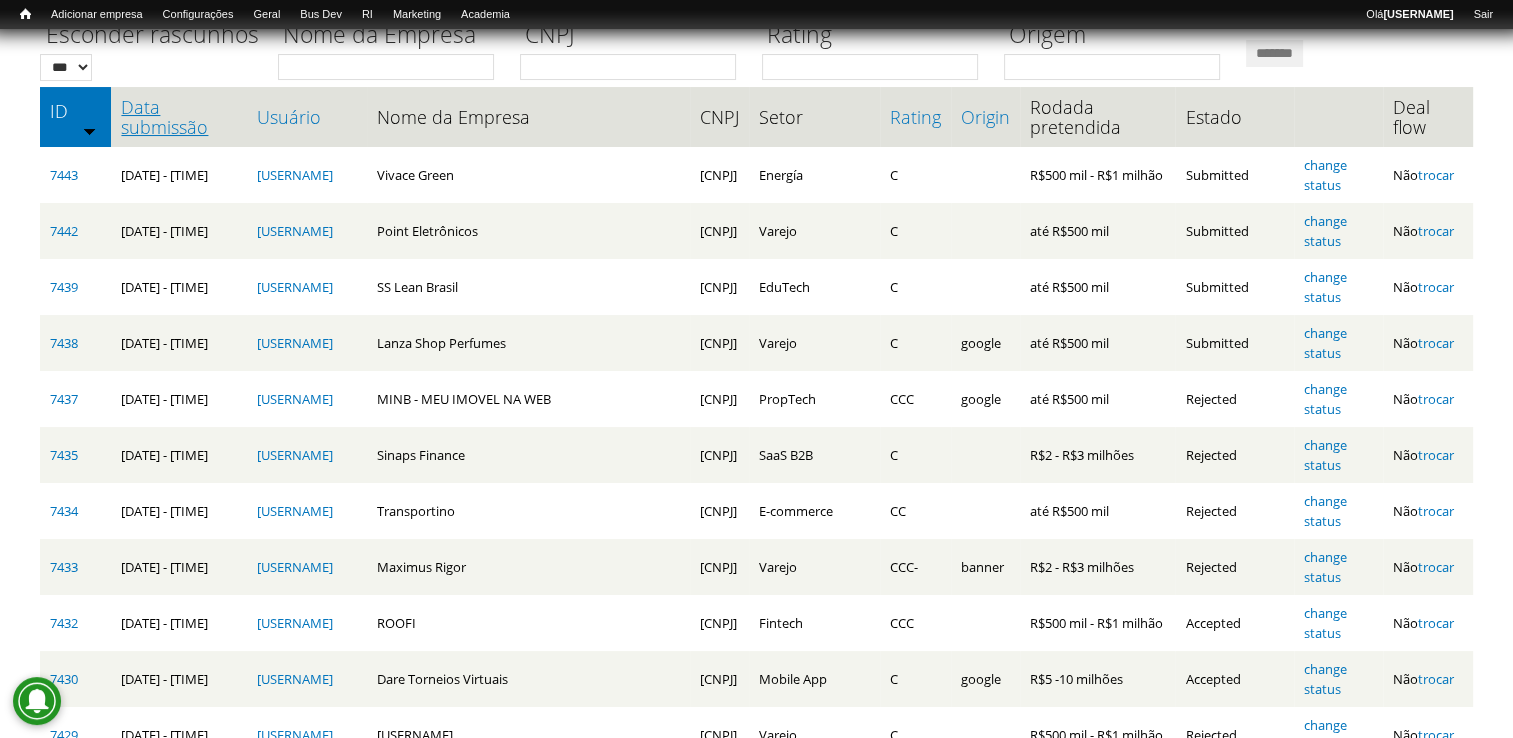 click on "Data submissão" at bounding box center (178, 117) 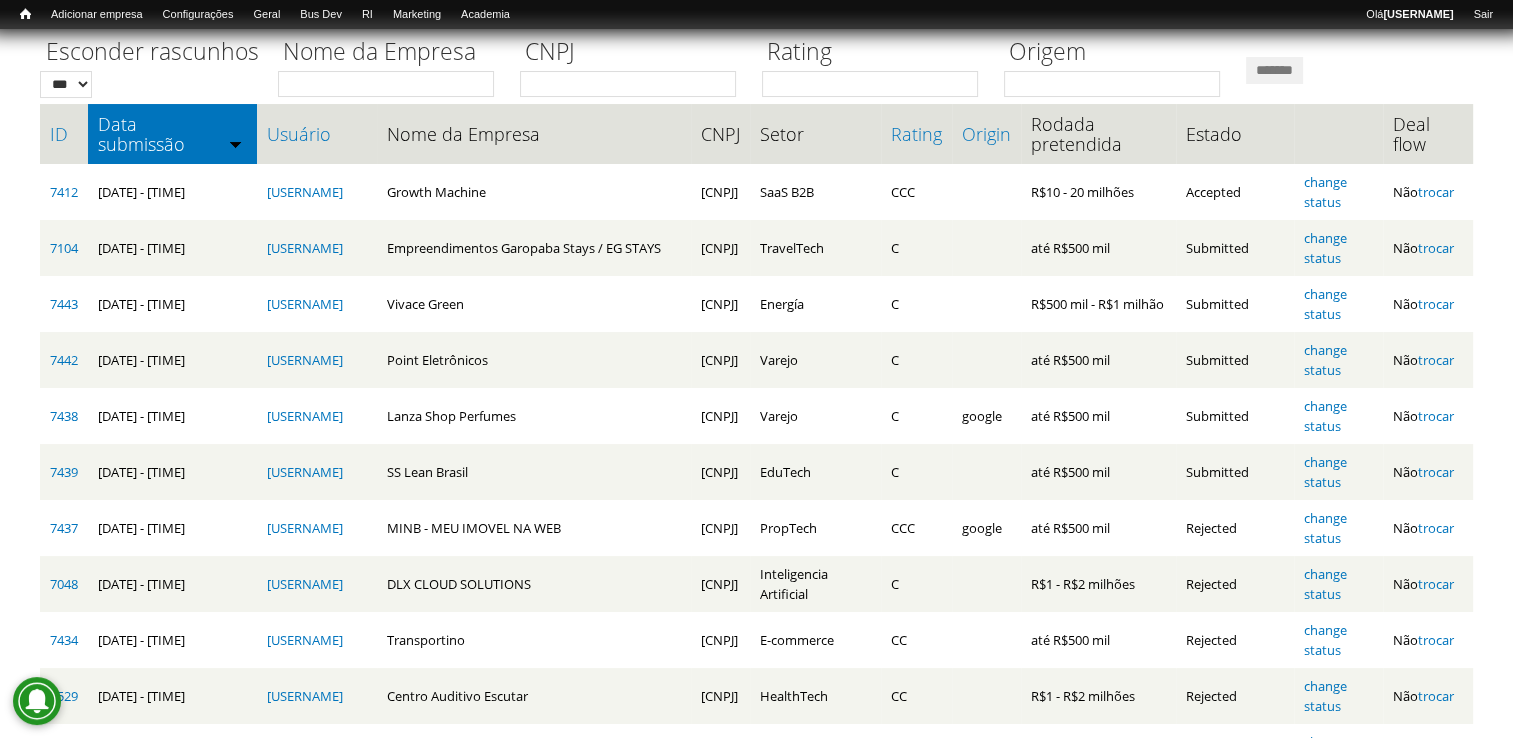 scroll, scrollTop: 181, scrollLeft: 0, axis: vertical 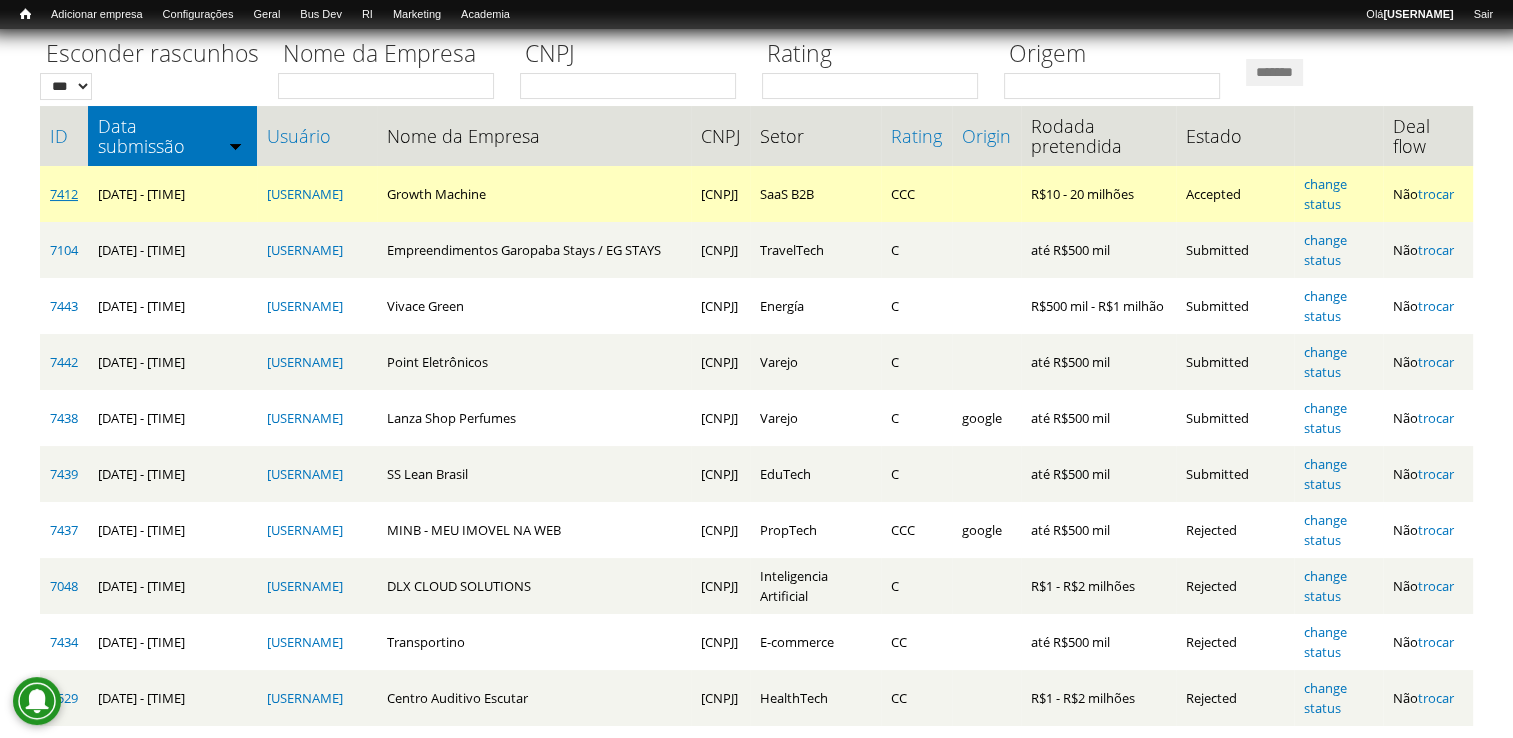 click on "7412" at bounding box center [64, 194] 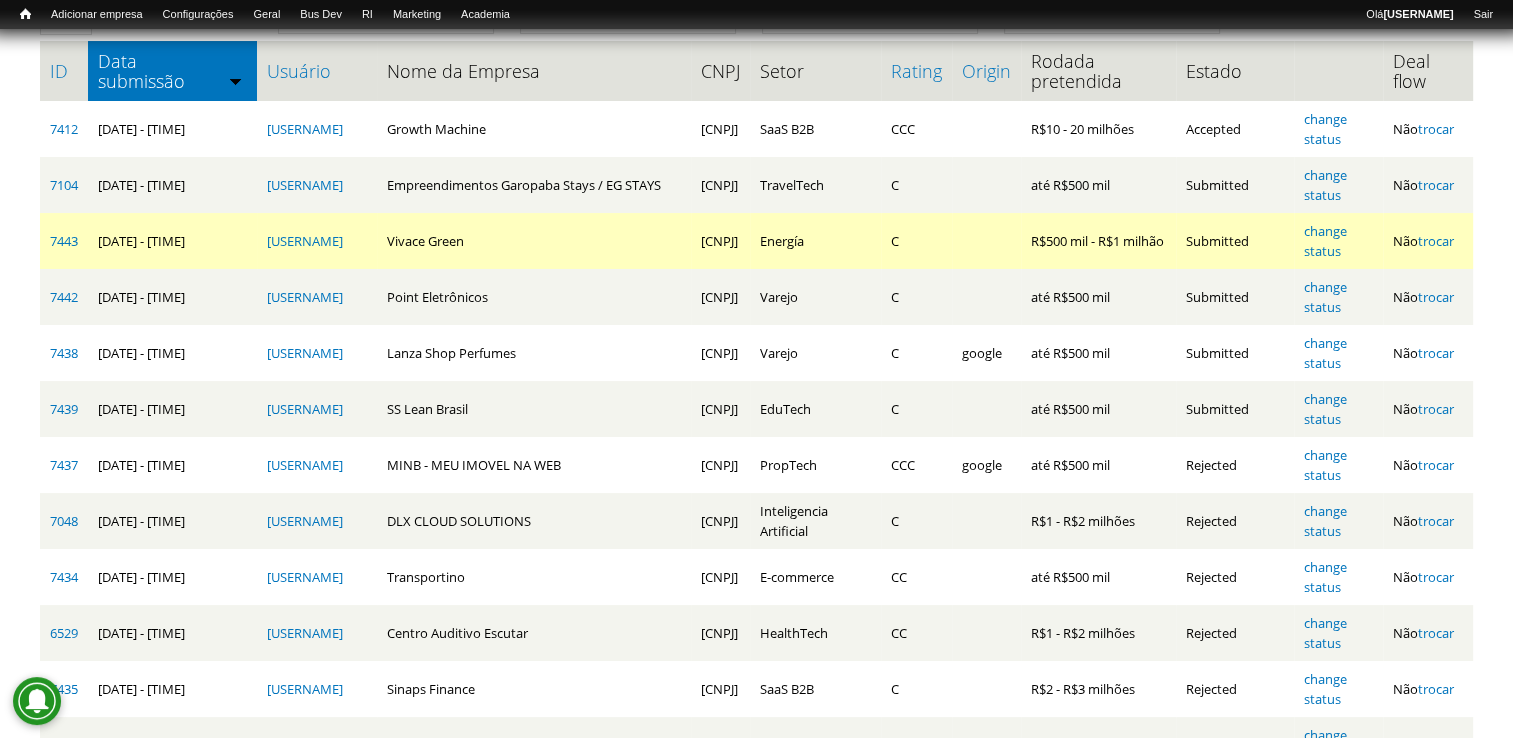 scroll, scrollTop: 281, scrollLeft: 0, axis: vertical 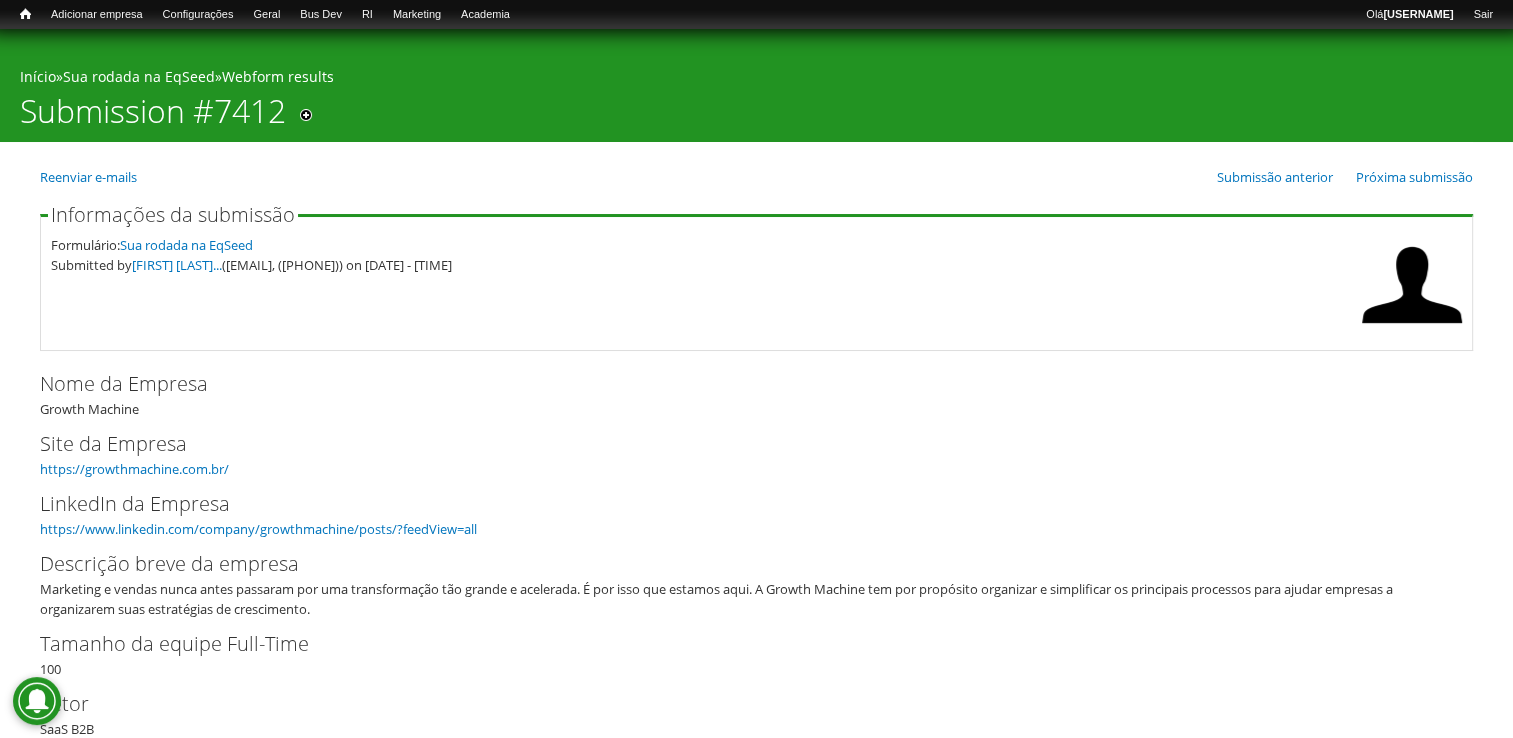 drag, startPoint x: 40, startPoint y: 406, endPoint x: 142, endPoint y: 406, distance: 102 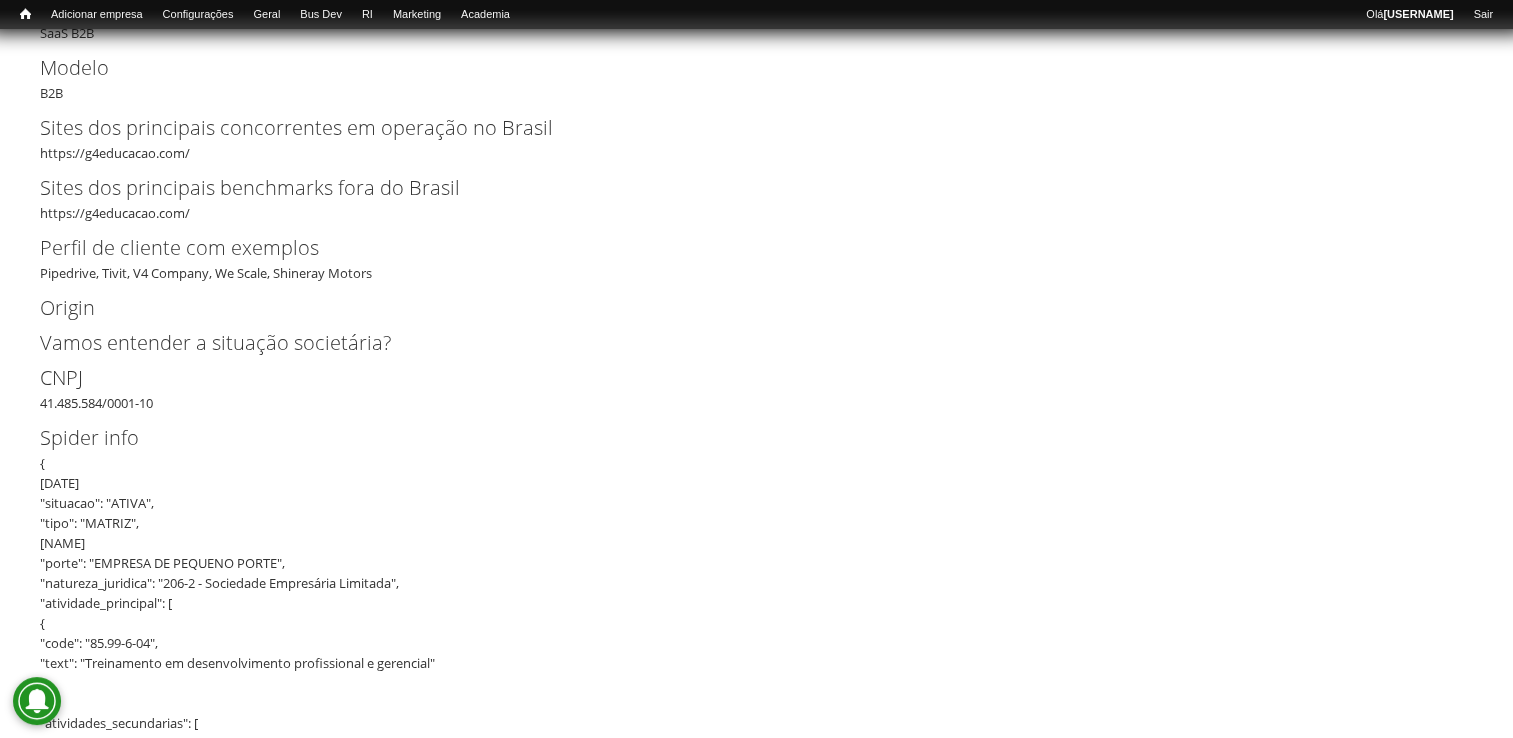 scroll, scrollTop: 700, scrollLeft: 0, axis: vertical 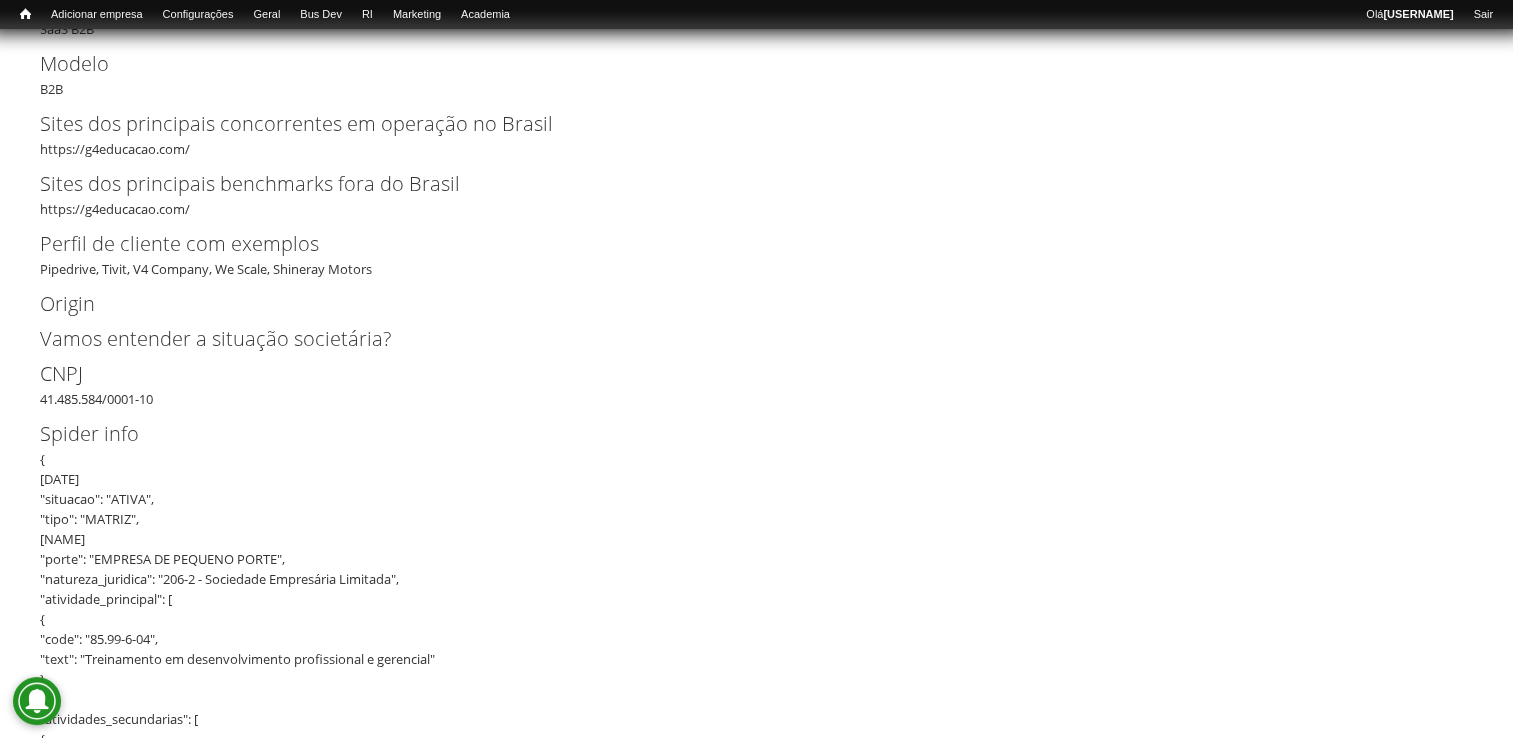 drag, startPoint x: 40, startPoint y: 398, endPoint x: 164, endPoint y: 394, distance: 124.0645 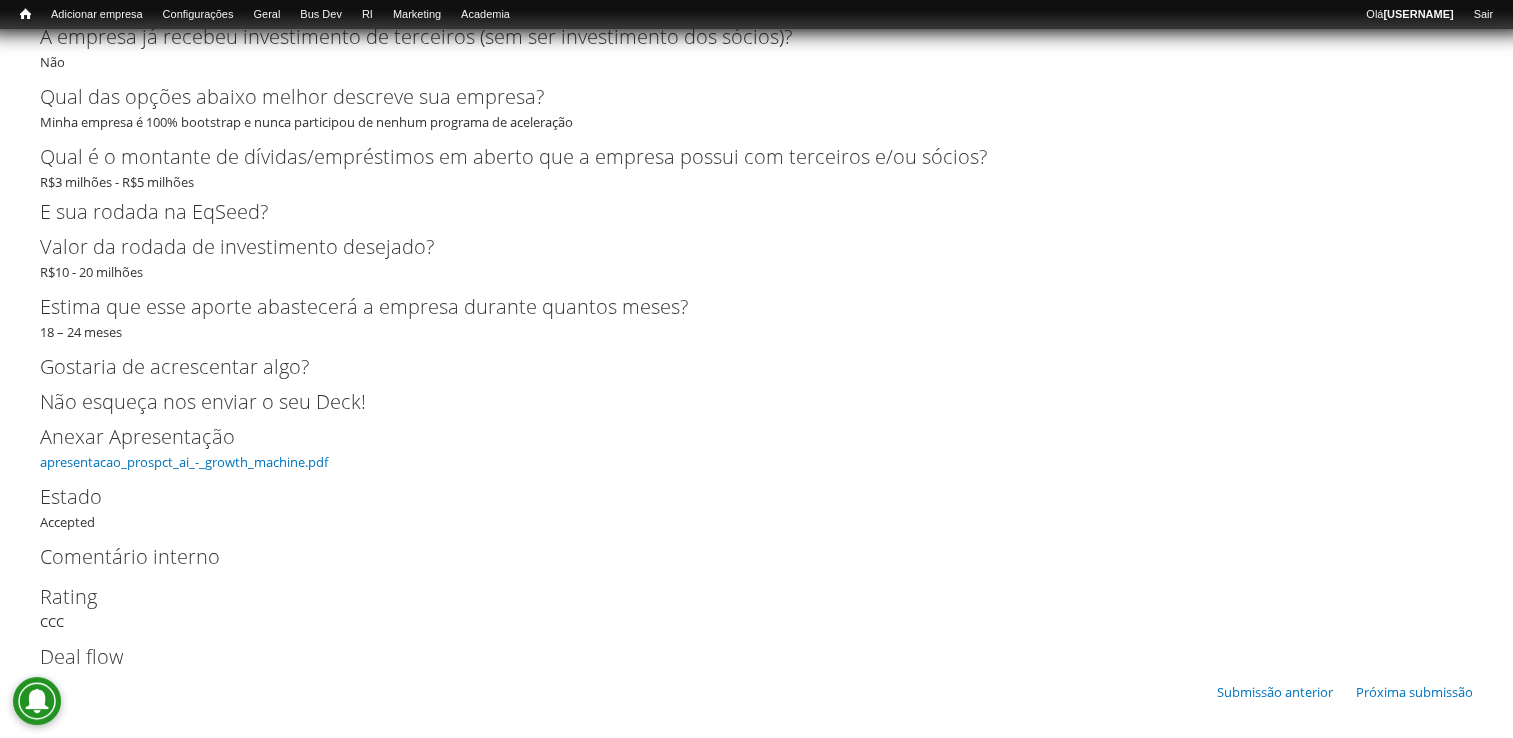 scroll, scrollTop: 5520, scrollLeft: 0, axis: vertical 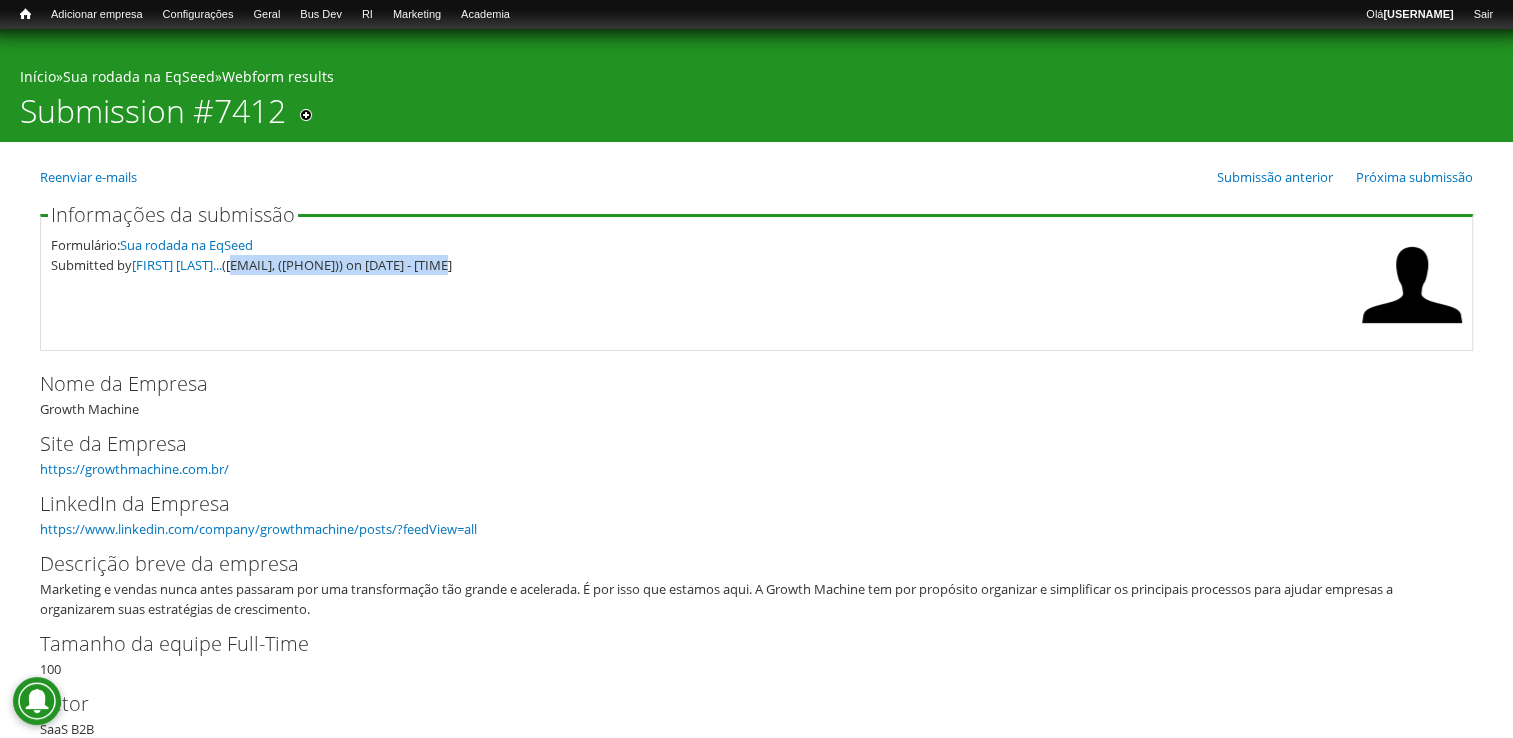 drag, startPoint x: 261, startPoint y: 264, endPoint x: 505, endPoint y: 275, distance: 244.24782 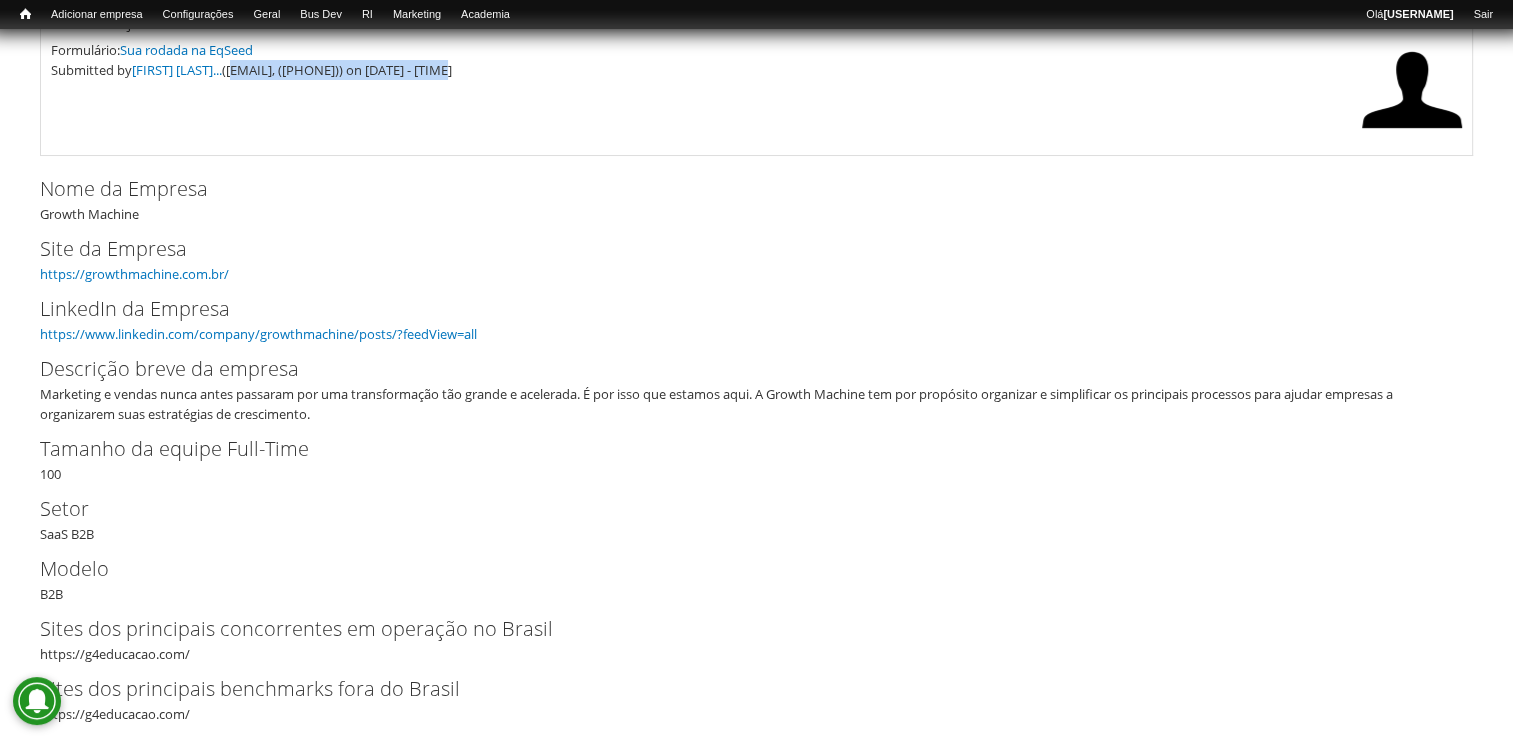 scroll, scrollTop: 100, scrollLeft: 0, axis: vertical 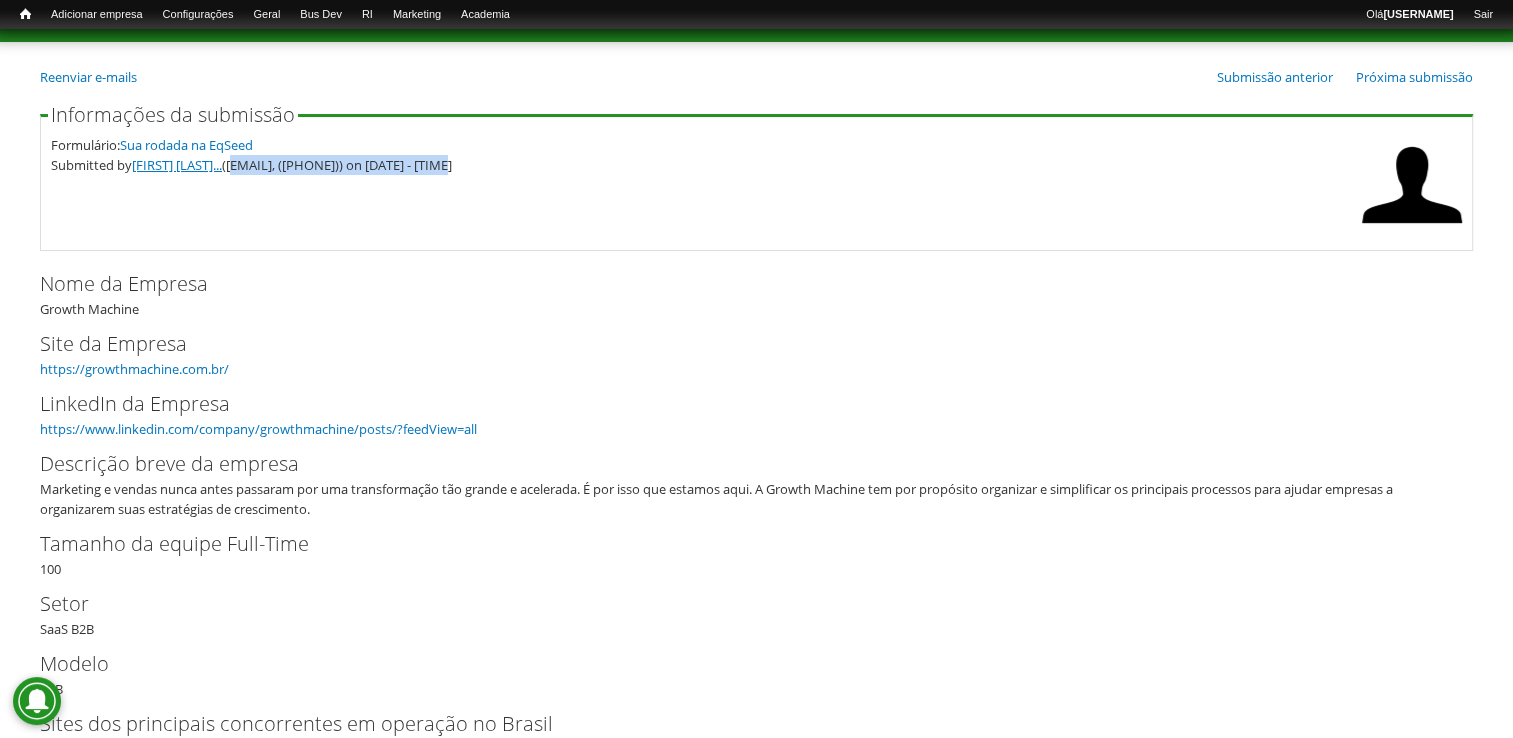 click on "[FIRST] [LAST]..." at bounding box center [177, 165] 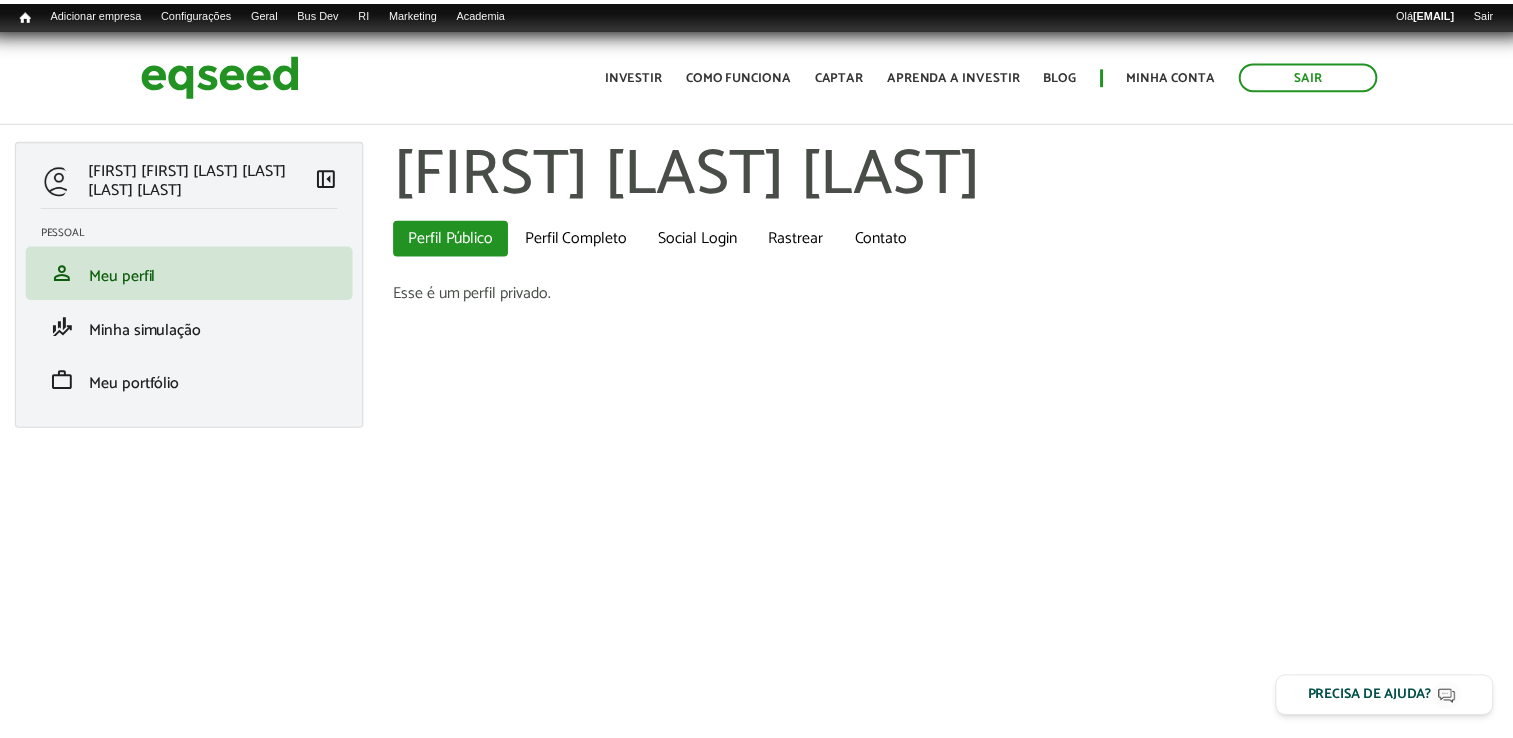 scroll, scrollTop: 0, scrollLeft: 0, axis: both 